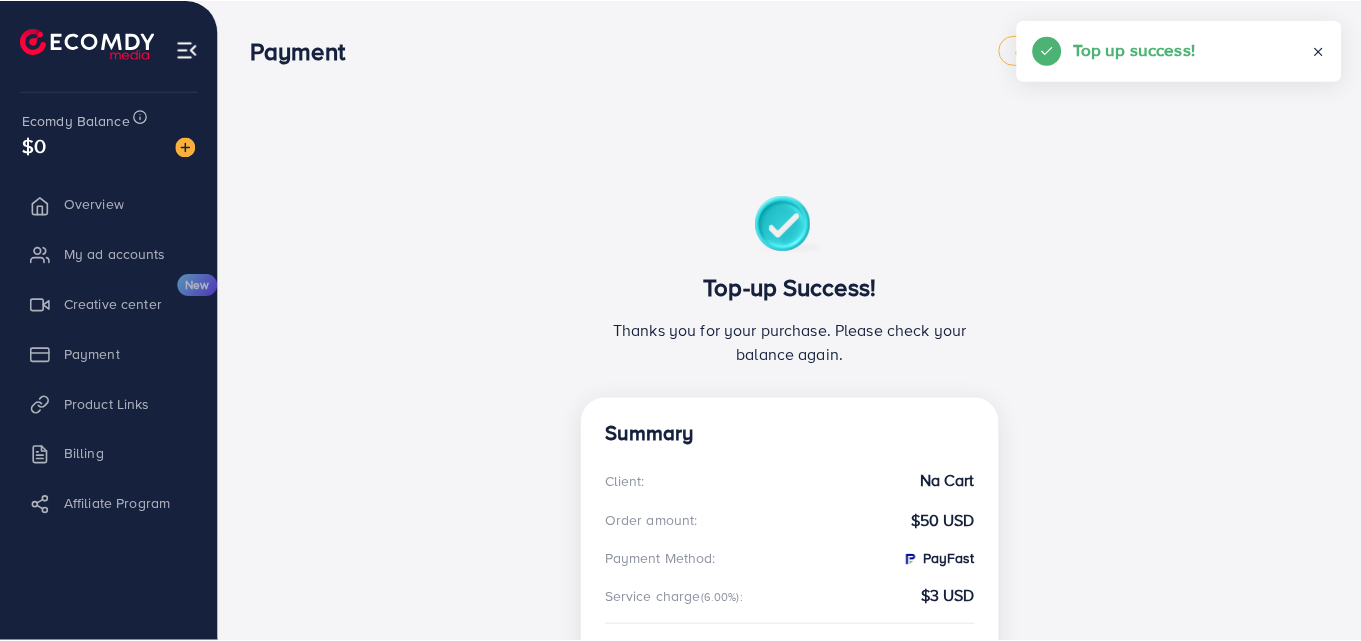 scroll, scrollTop: 0, scrollLeft: 0, axis: both 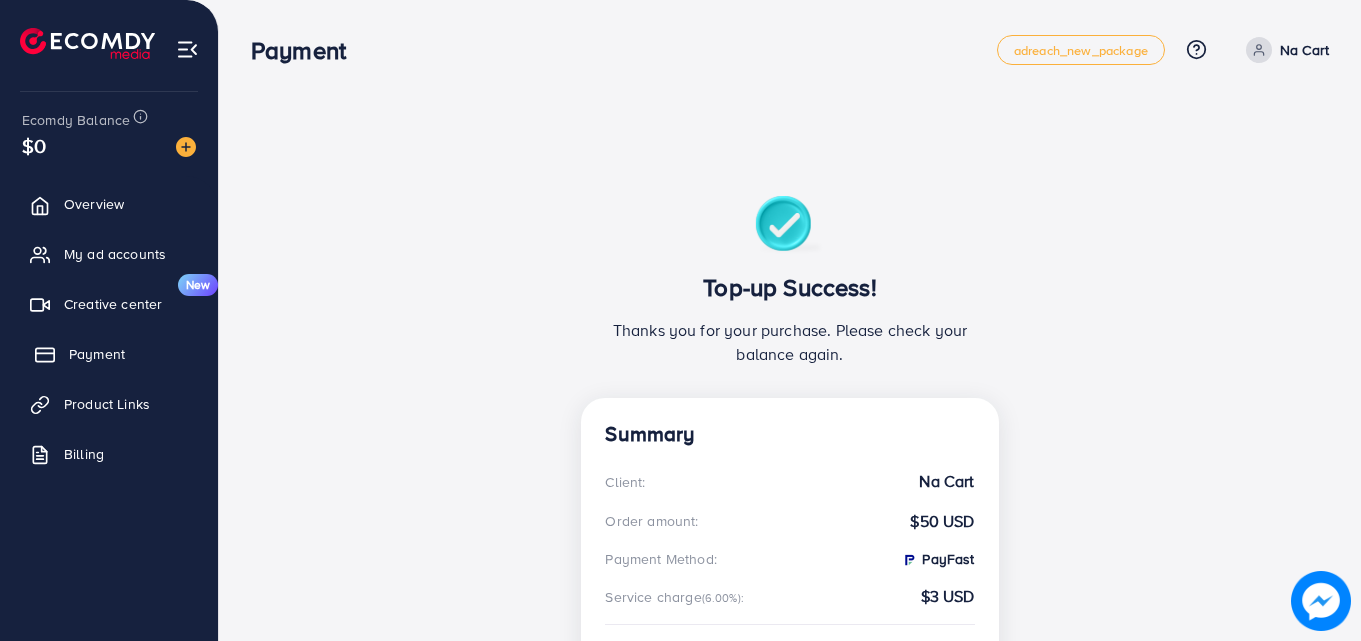 click on "Payment" at bounding box center (97, 354) 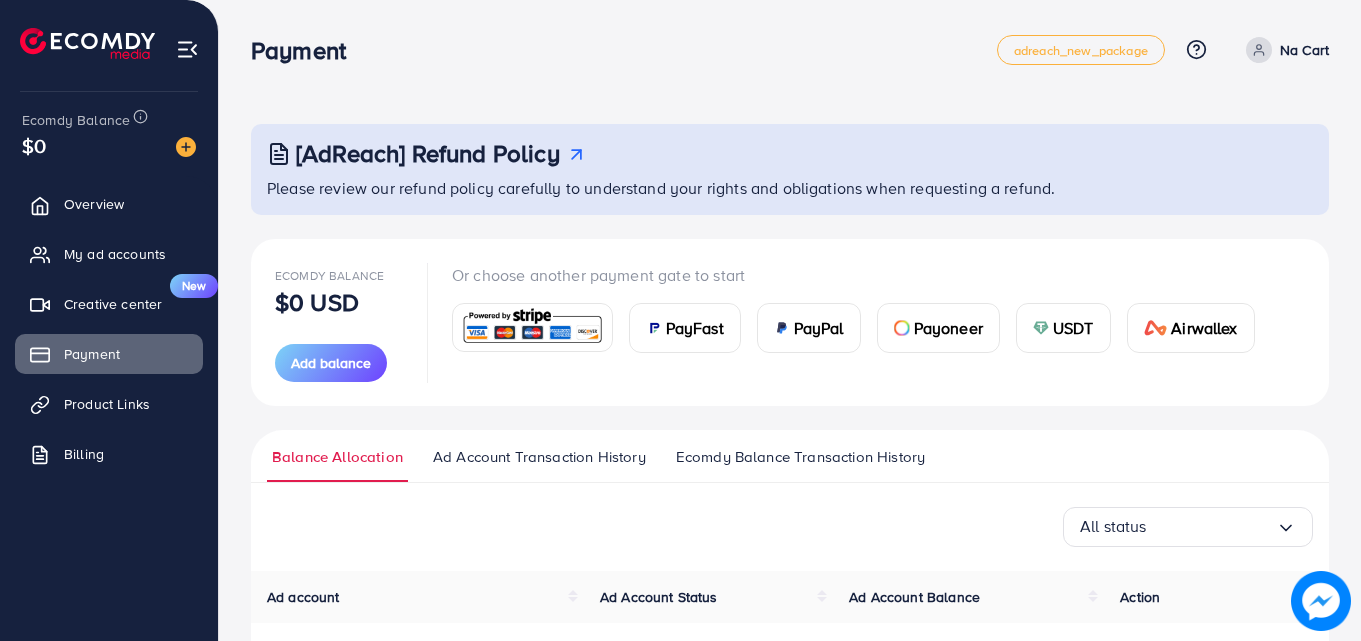 click on "Ad Account Transaction History" at bounding box center (539, 457) 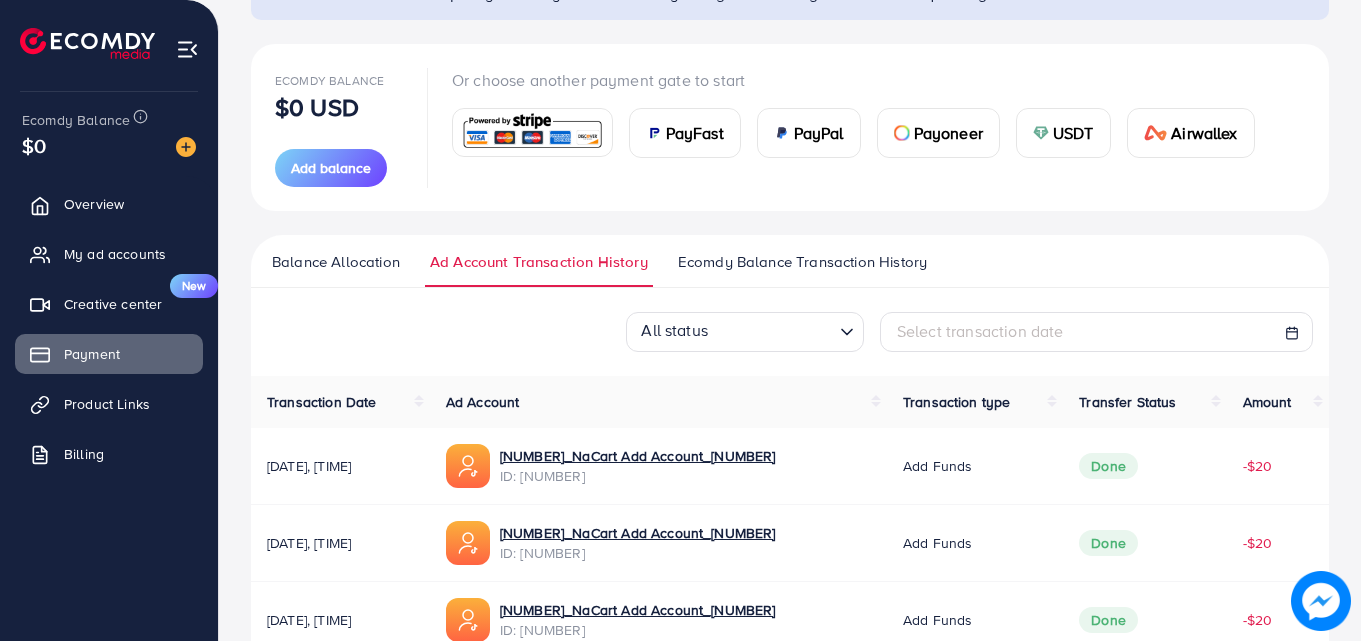 scroll, scrollTop: 183, scrollLeft: 0, axis: vertical 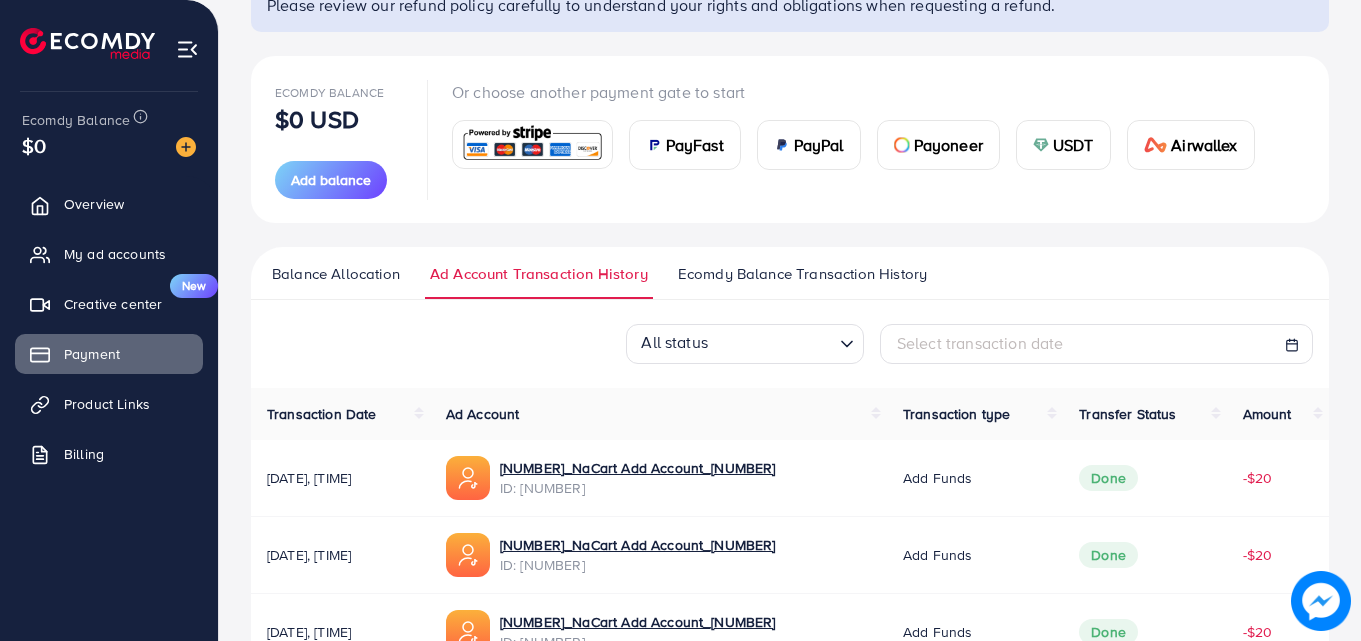 click on "Ecomdy Balance Transaction History" at bounding box center [802, 274] 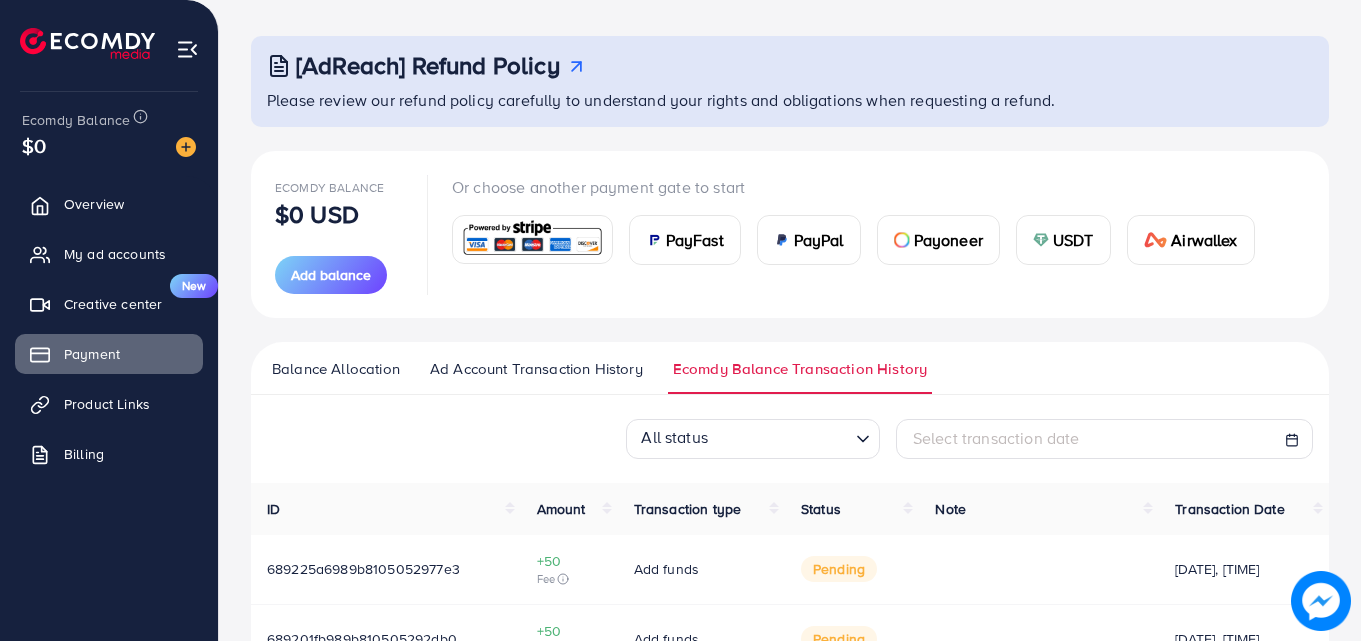 scroll, scrollTop: 314, scrollLeft: 0, axis: vertical 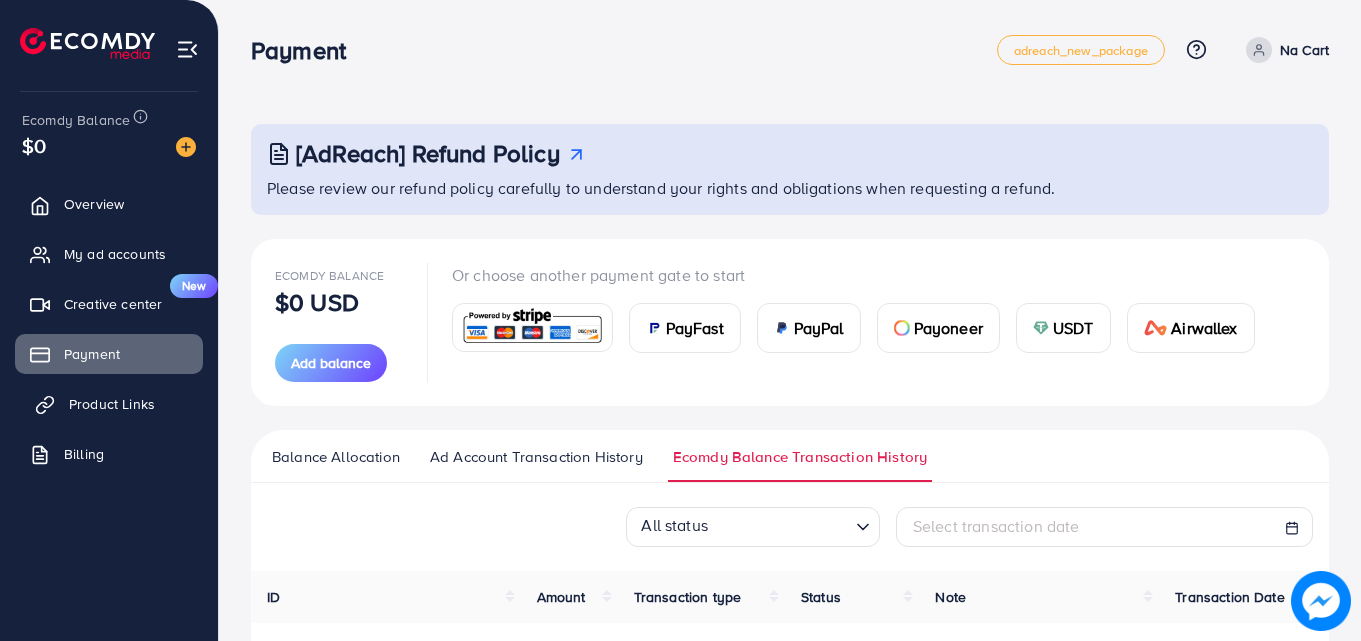 click on "Product Links" at bounding box center (112, 404) 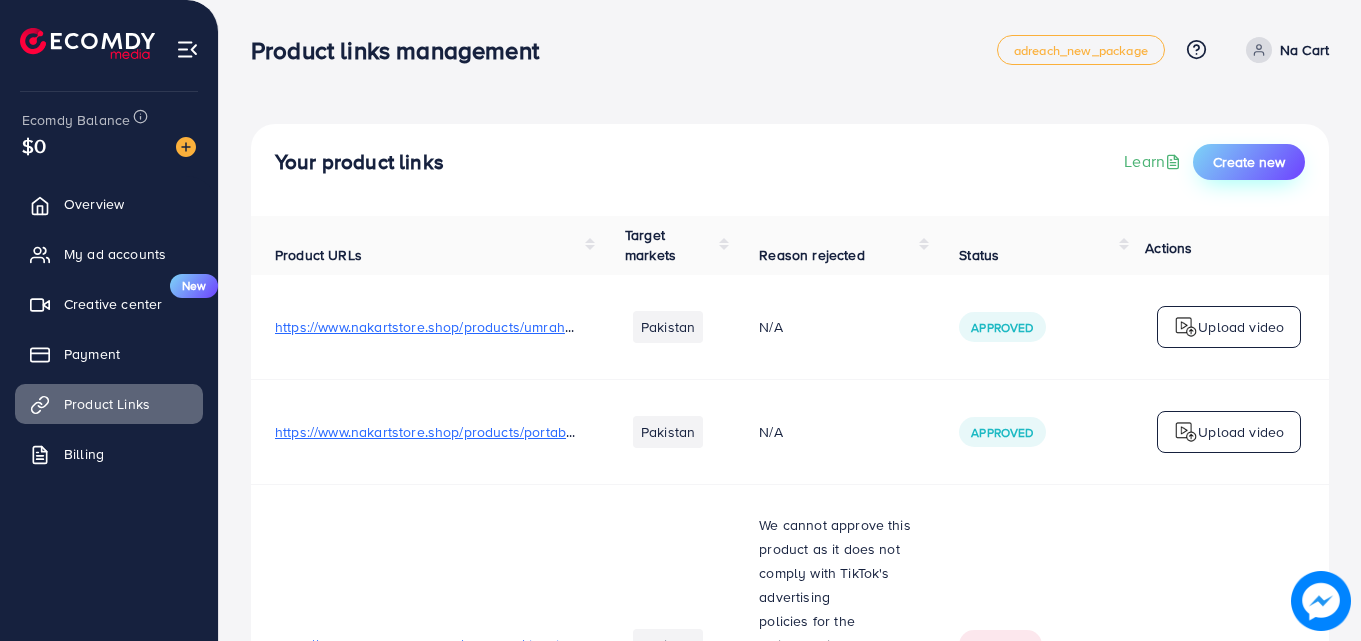 click on "Create new" at bounding box center [1249, 162] 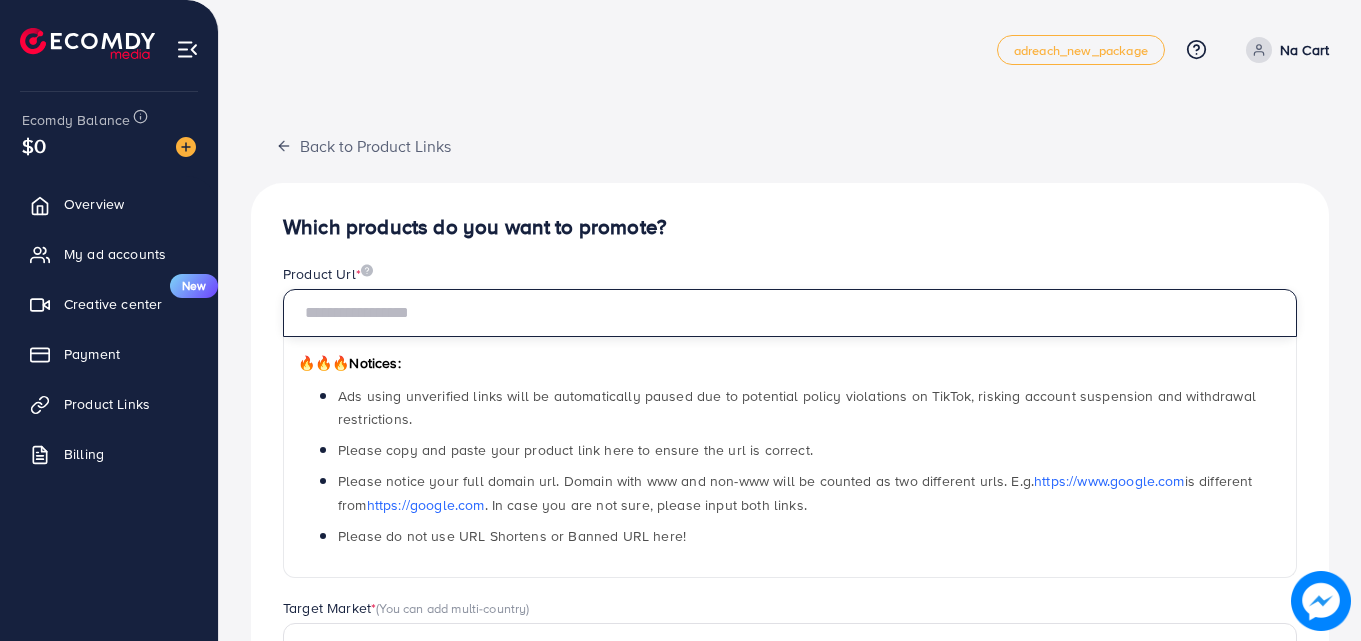 click at bounding box center (790, 313) 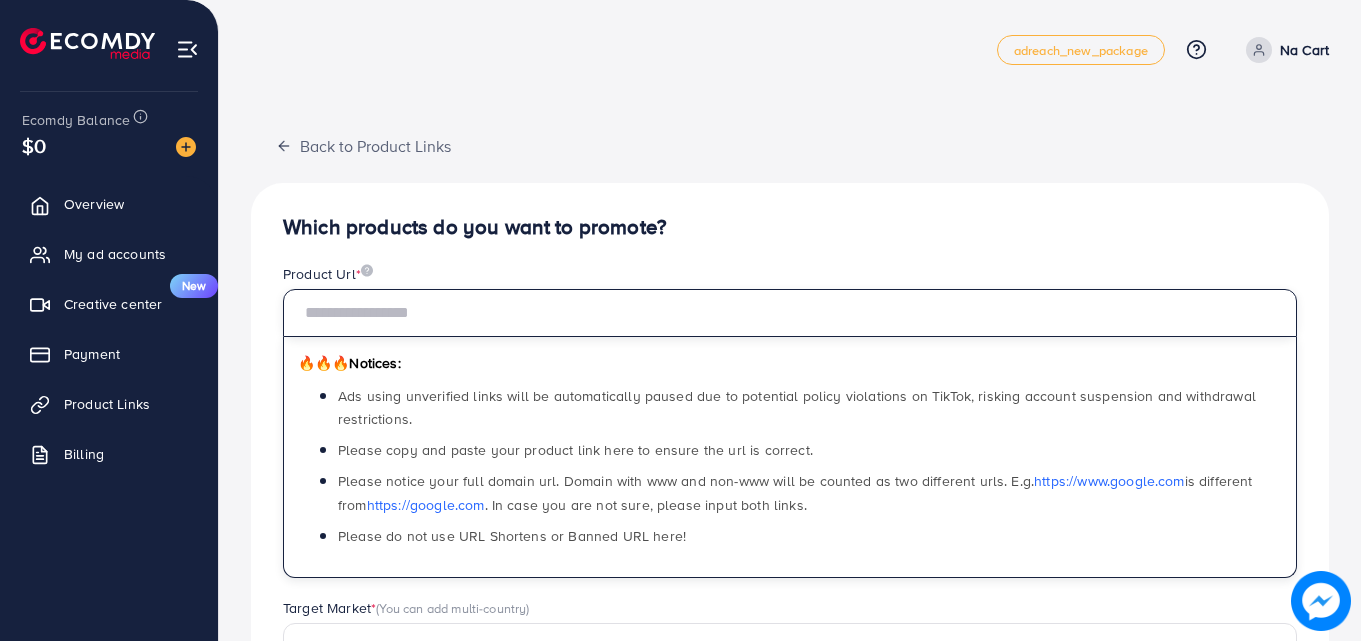 paste on "**********" 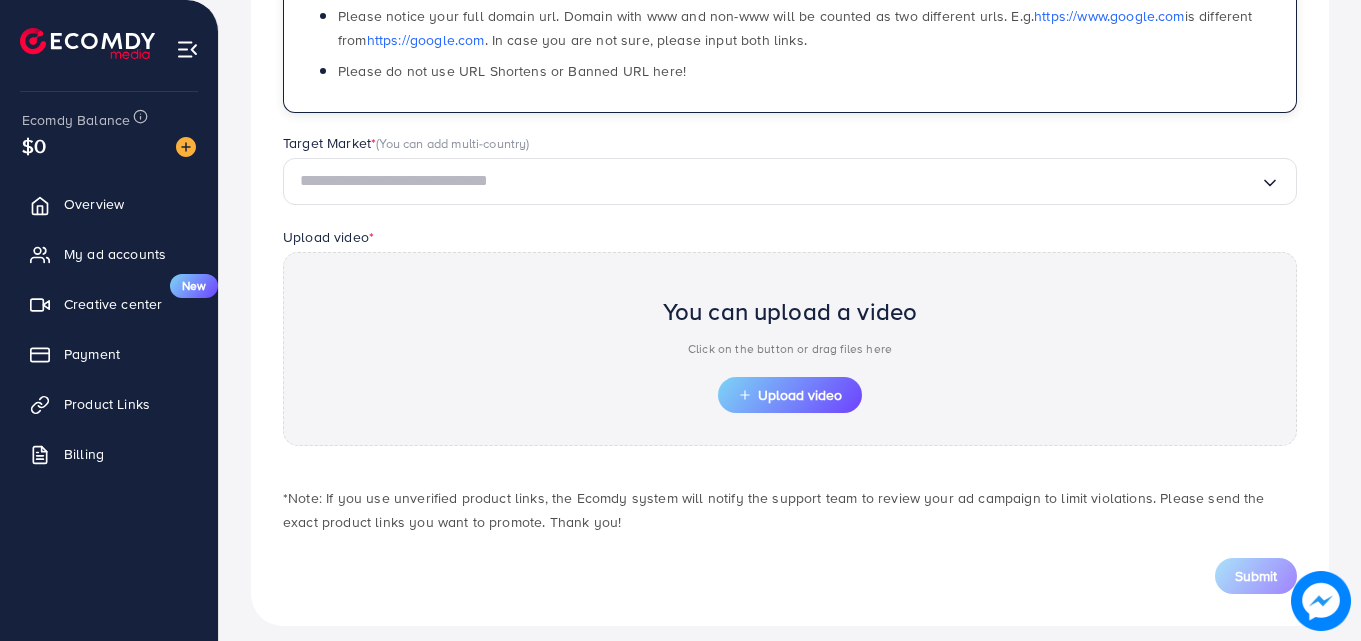 scroll, scrollTop: 469, scrollLeft: 0, axis: vertical 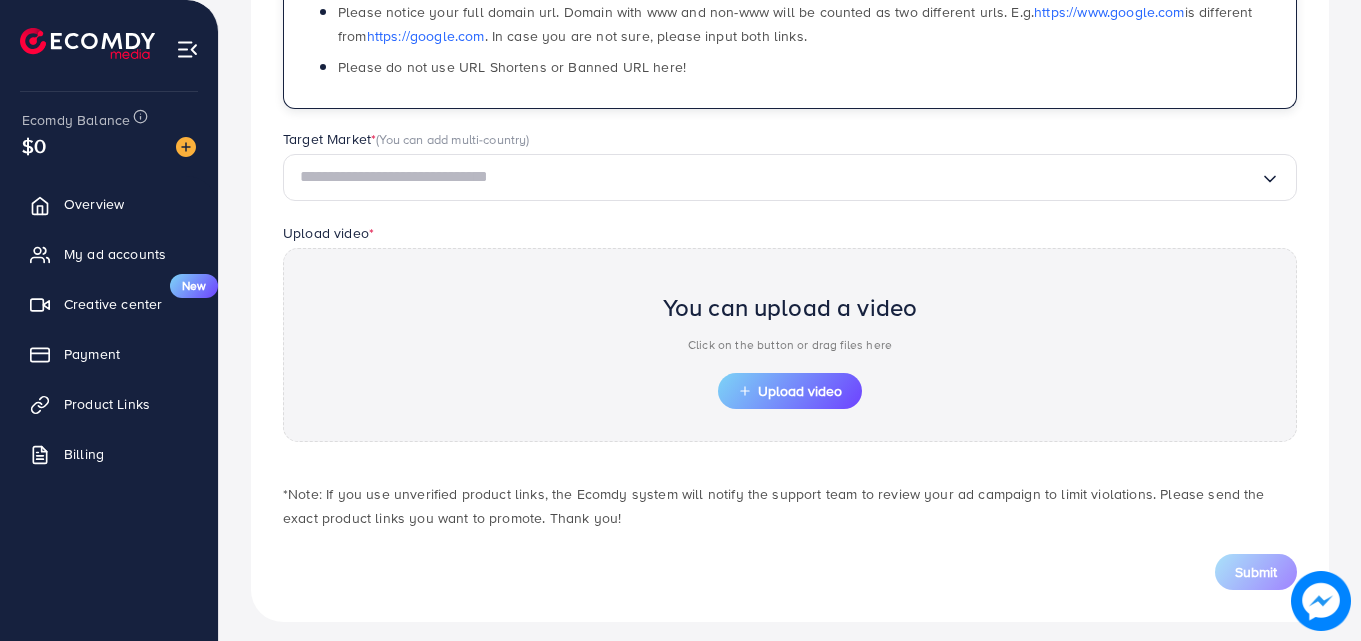 type on "**********" 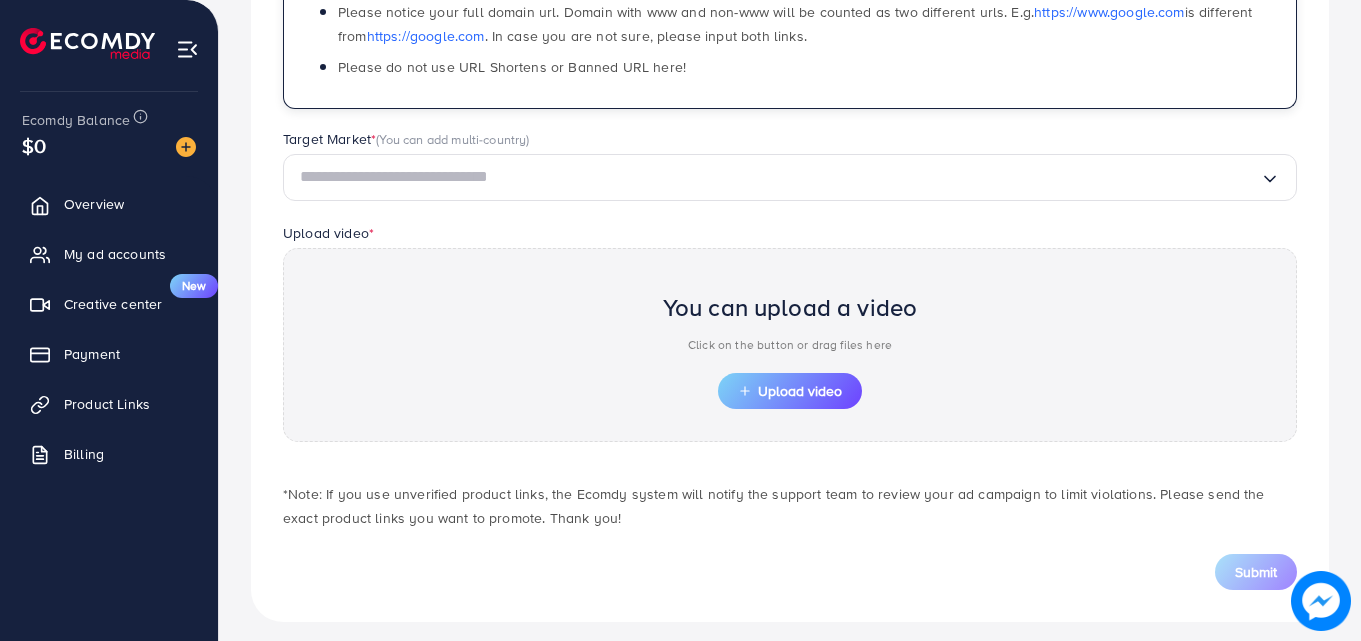 click at bounding box center [780, 177] 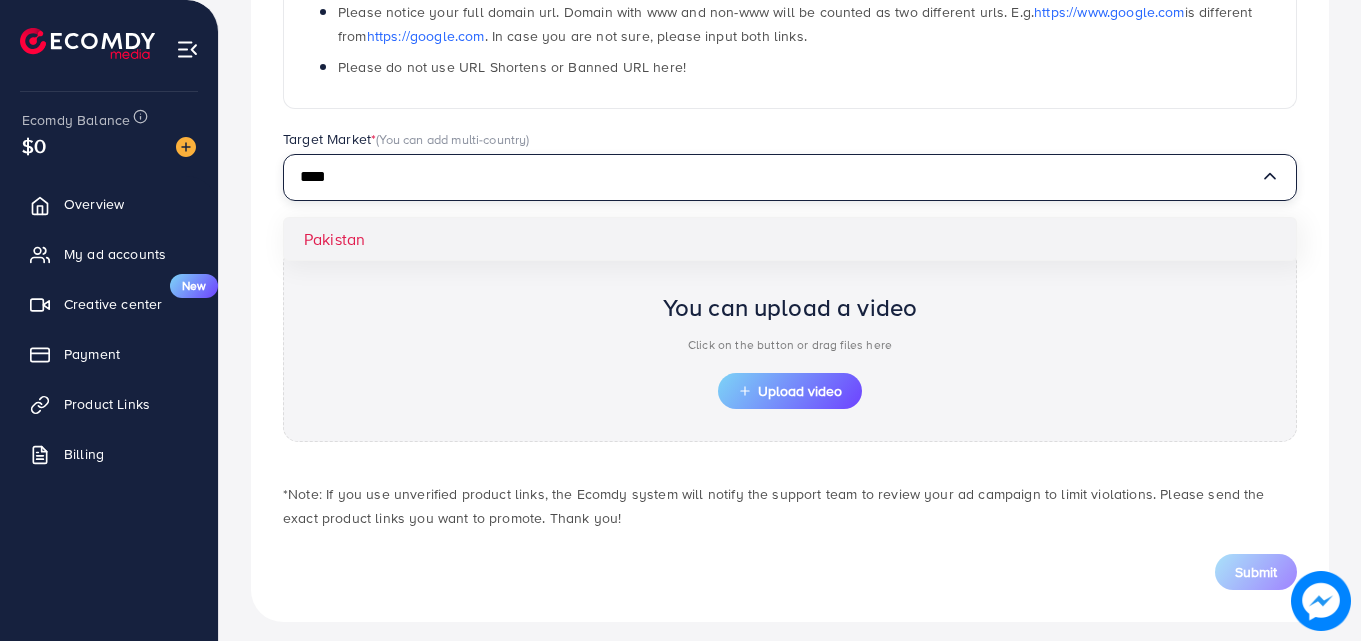 type on "****" 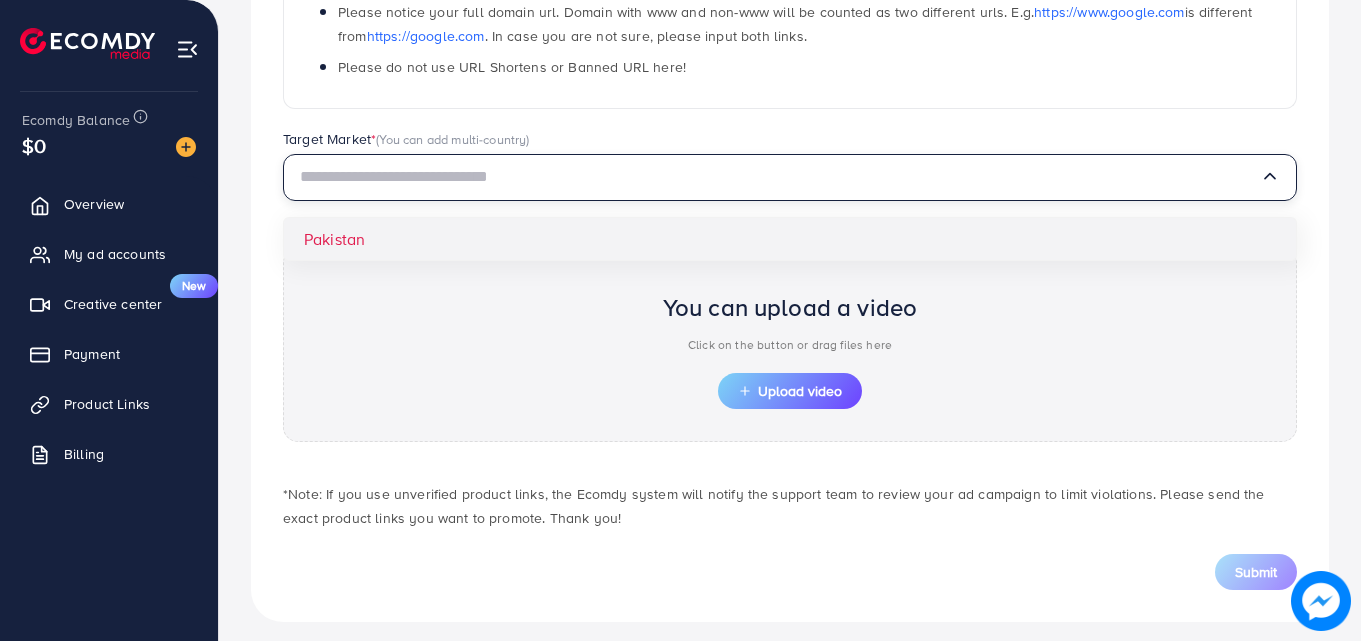 click on "**********" at bounding box center [790, 168] 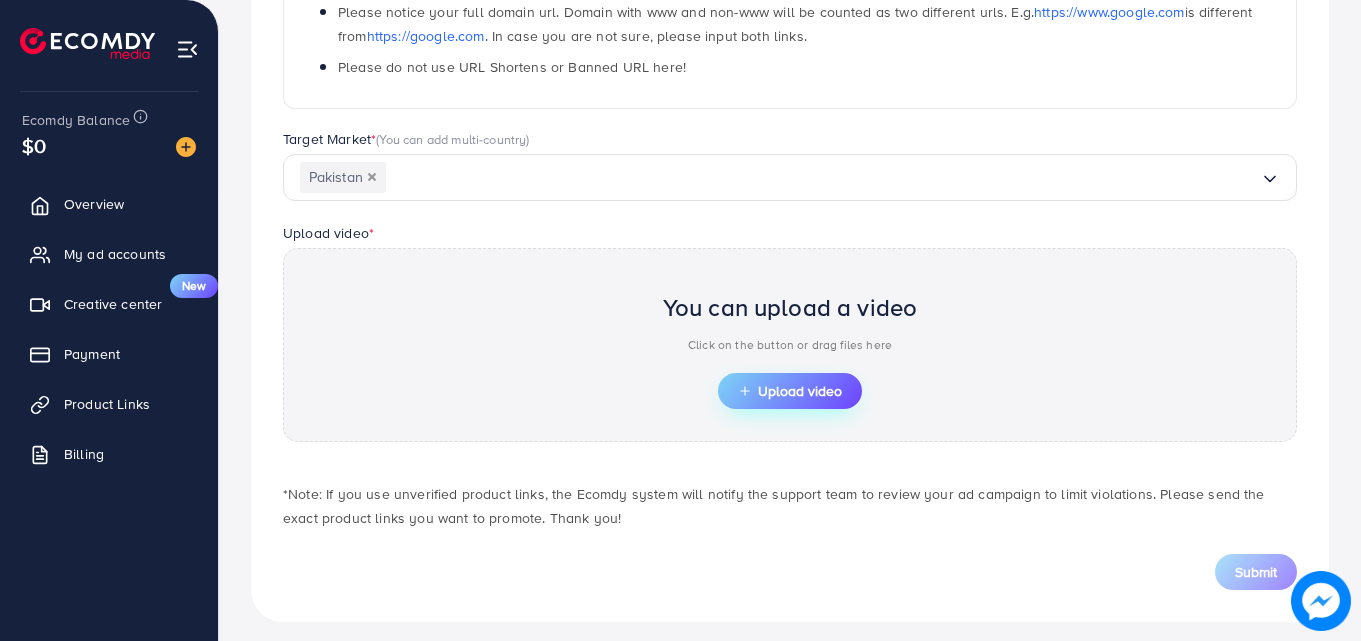 click on "Upload video" at bounding box center [790, 391] 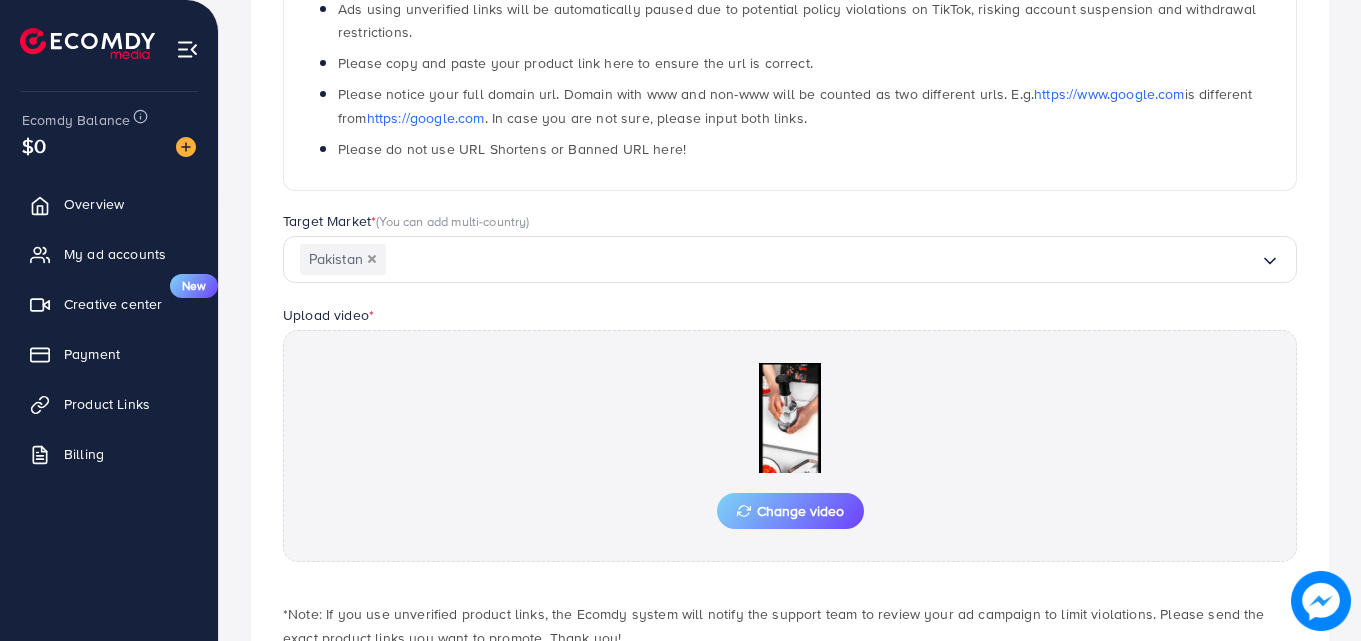 scroll, scrollTop: 469, scrollLeft: 0, axis: vertical 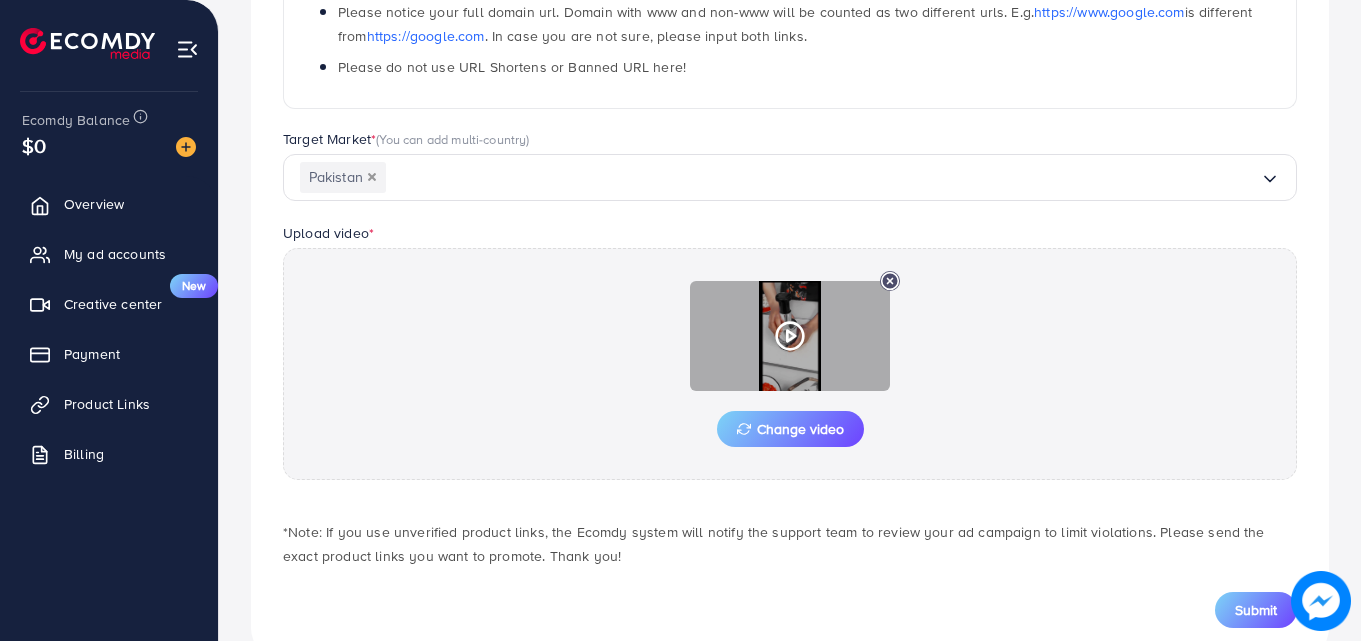 click 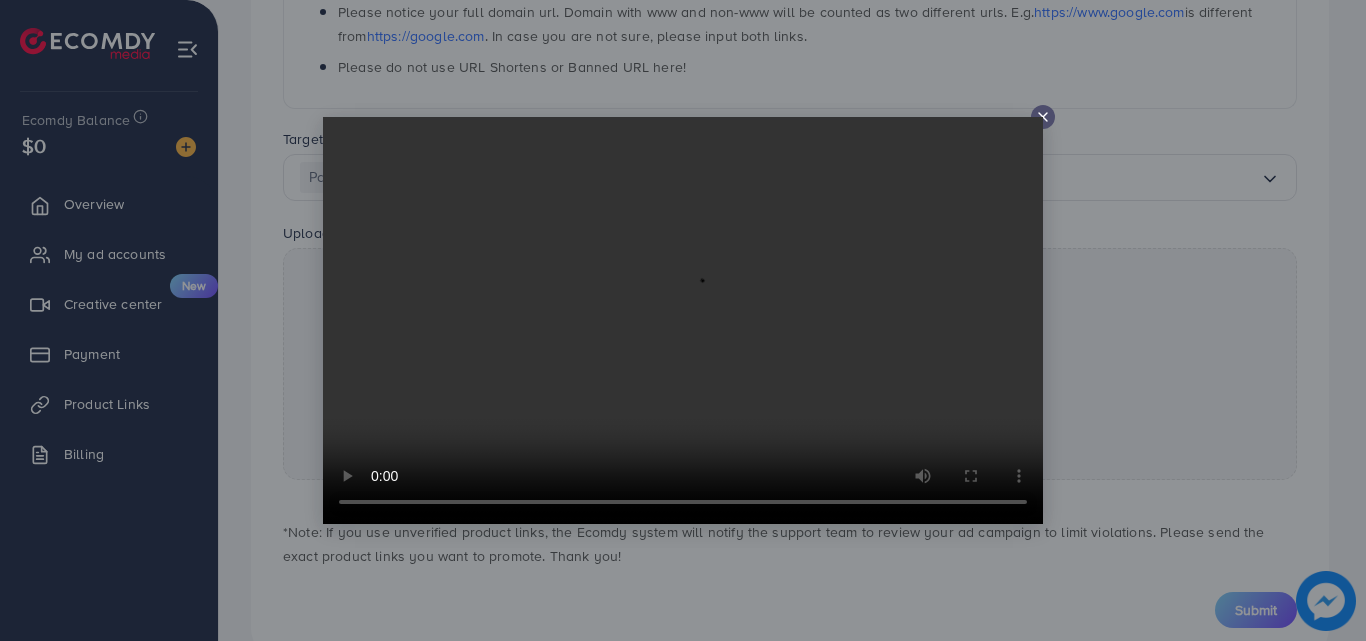 click 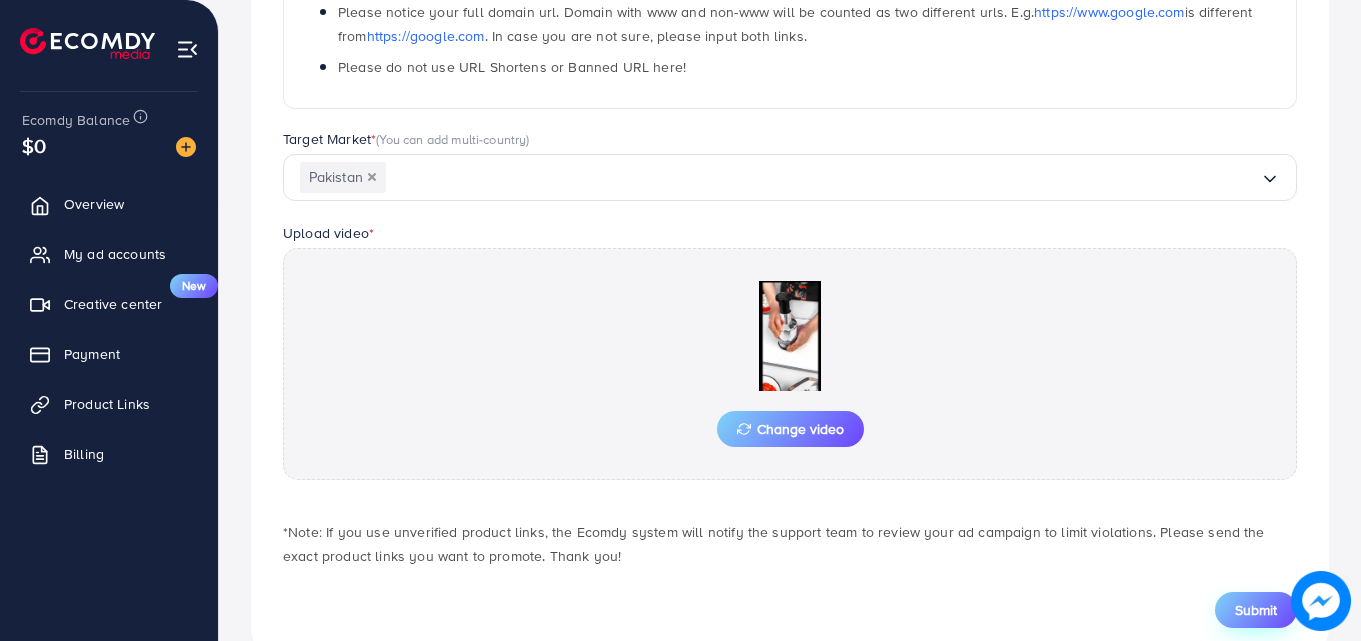 click on "Submit" at bounding box center (1256, 610) 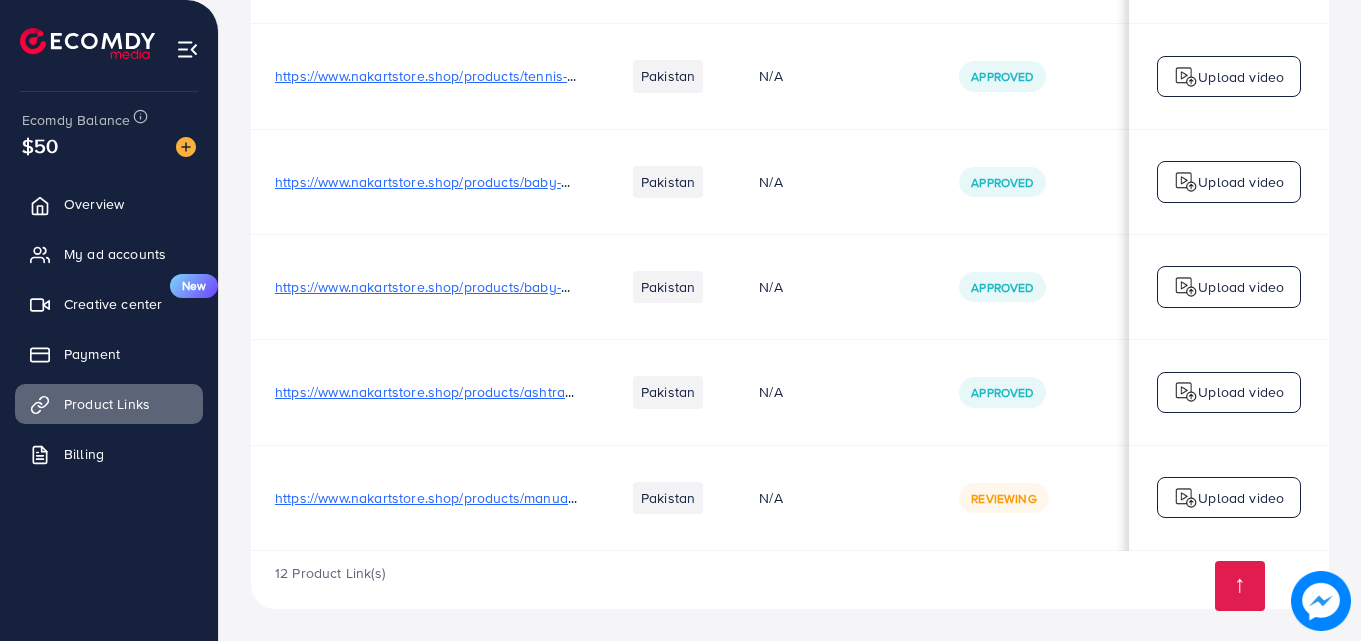 scroll, scrollTop: 1208, scrollLeft: 0, axis: vertical 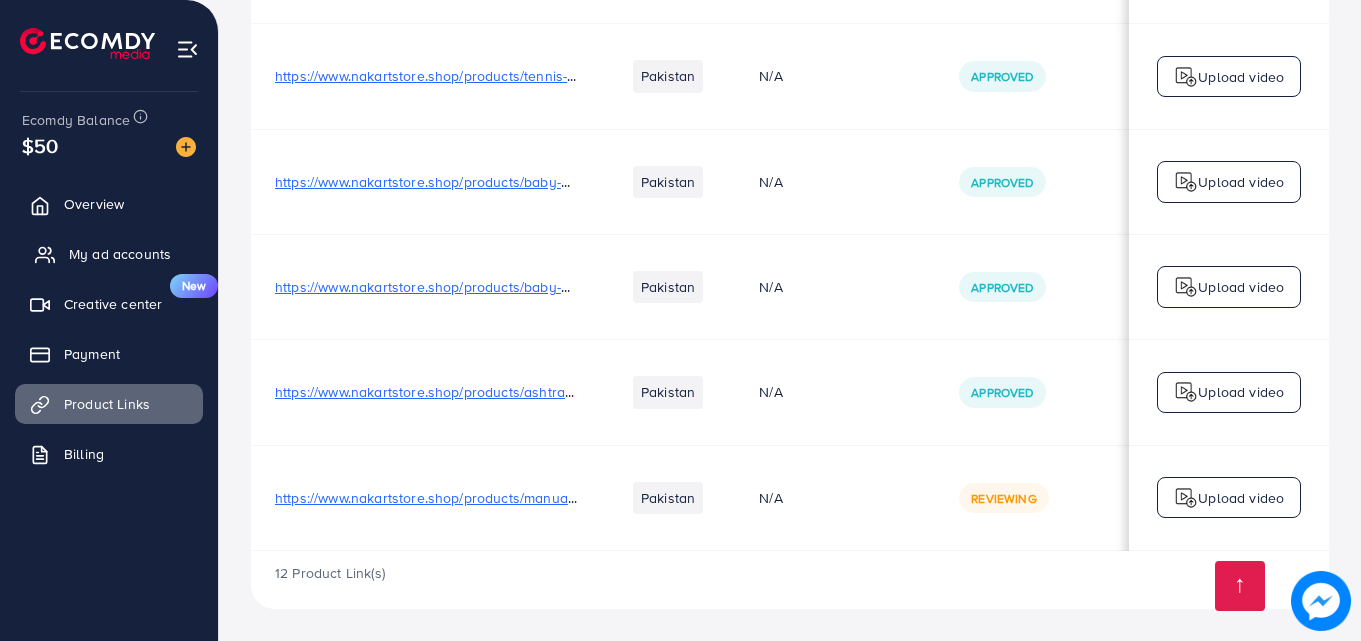 click on "My ad accounts" at bounding box center [120, 254] 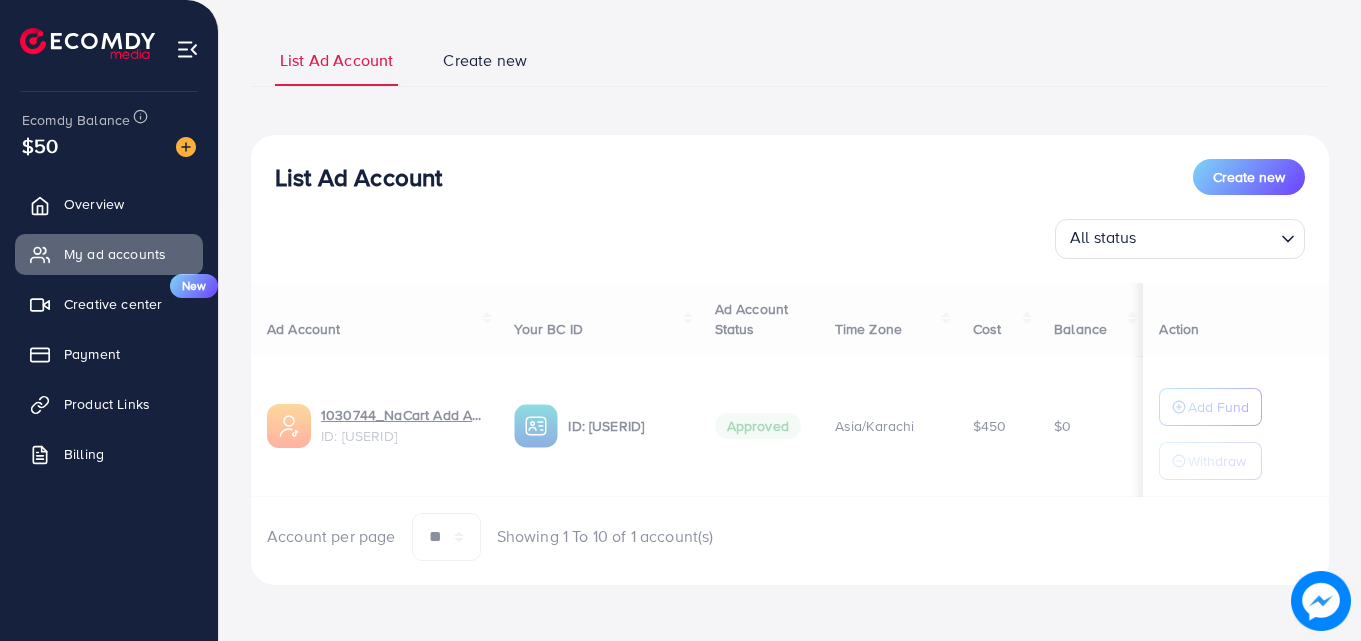 scroll, scrollTop: 0, scrollLeft: 0, axis: both 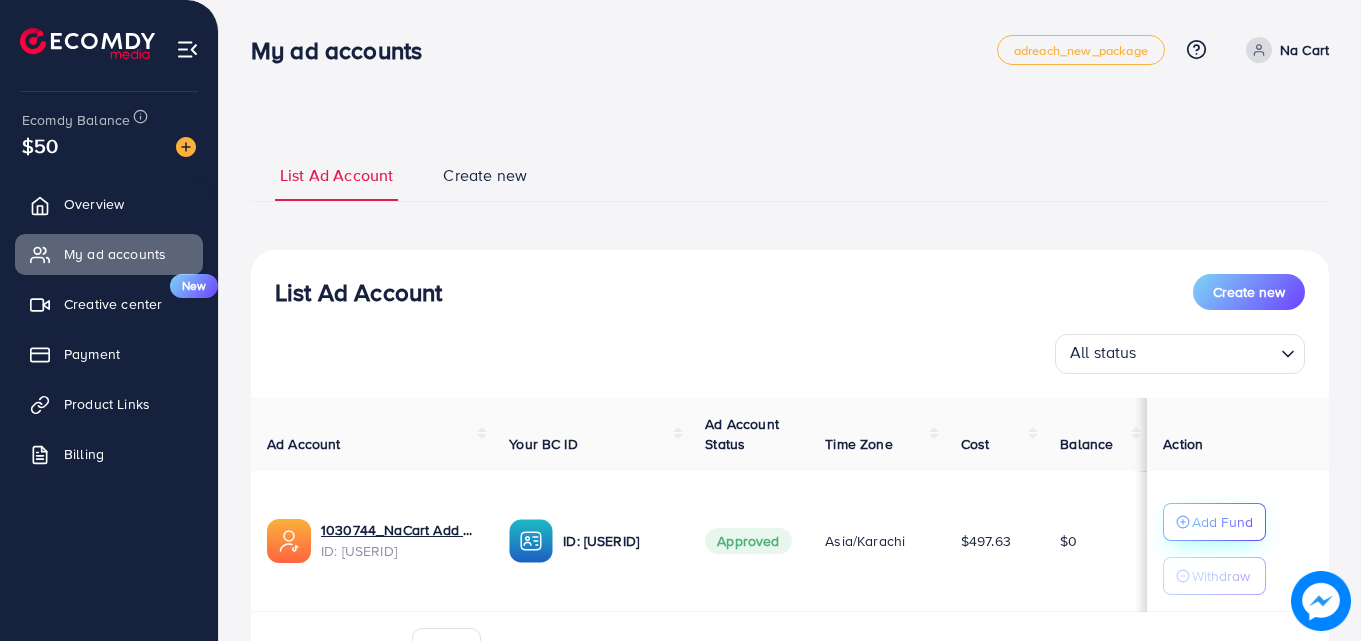 click on "Add Fund" at bounding box center [1222, 522] 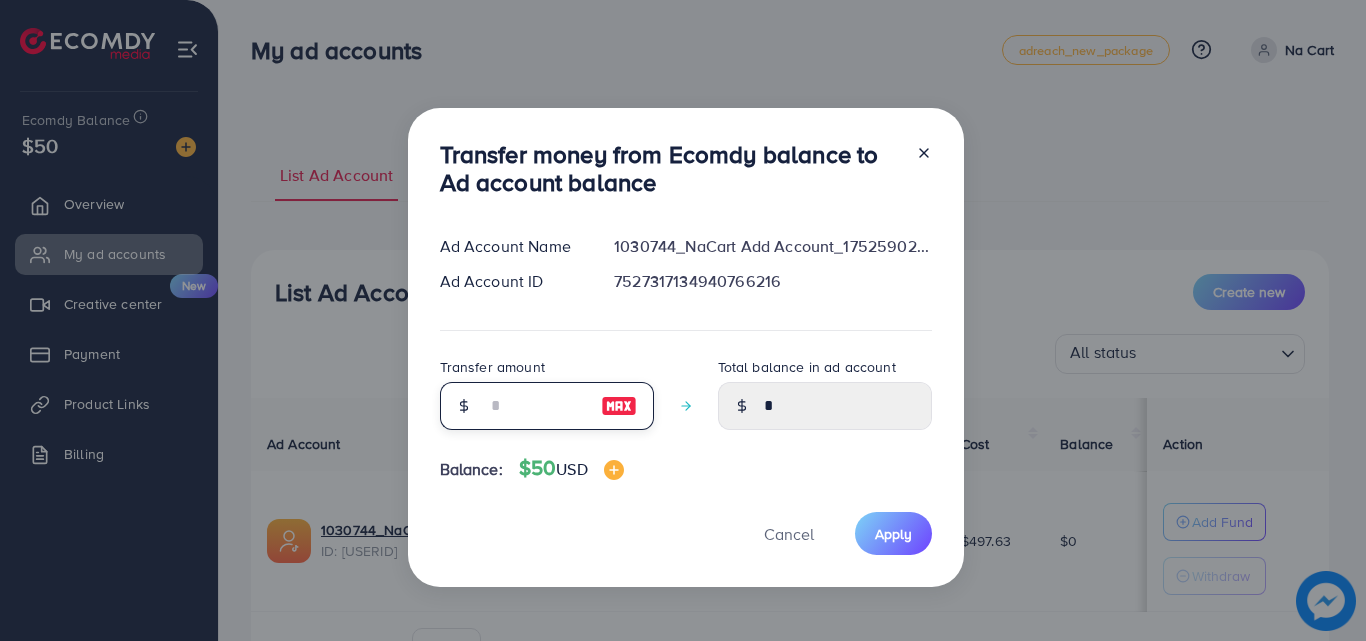 click at bounding box center (536, 406) 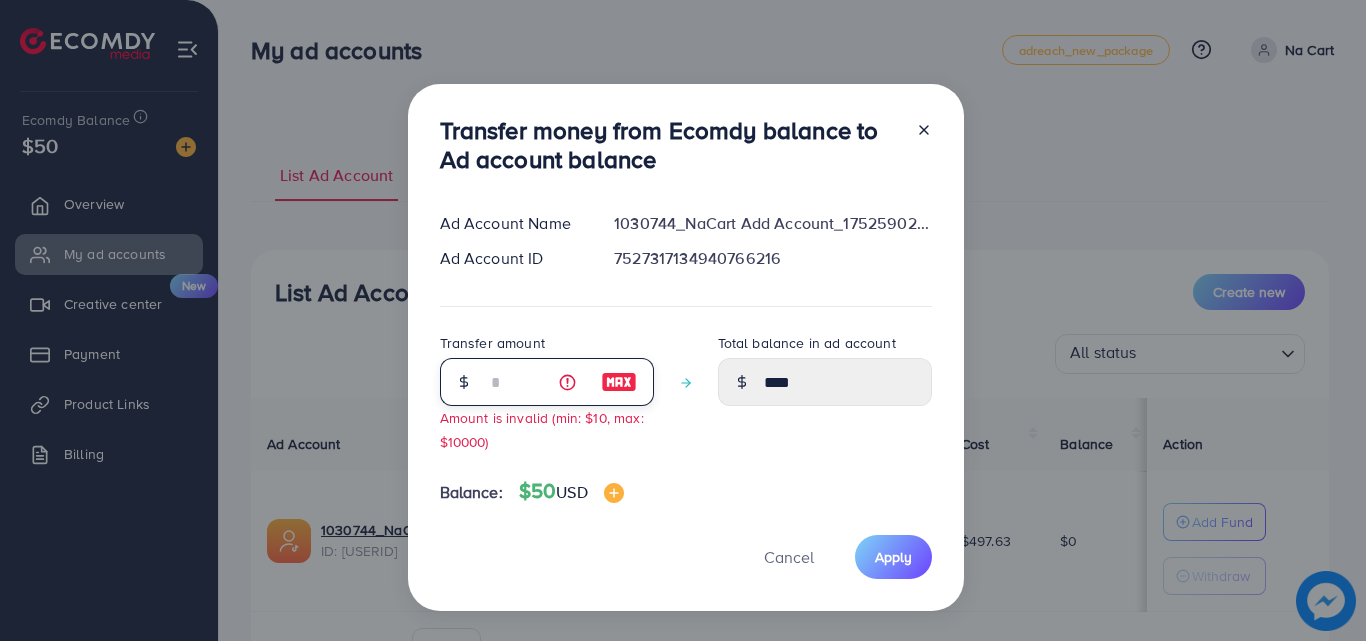 type on "**" 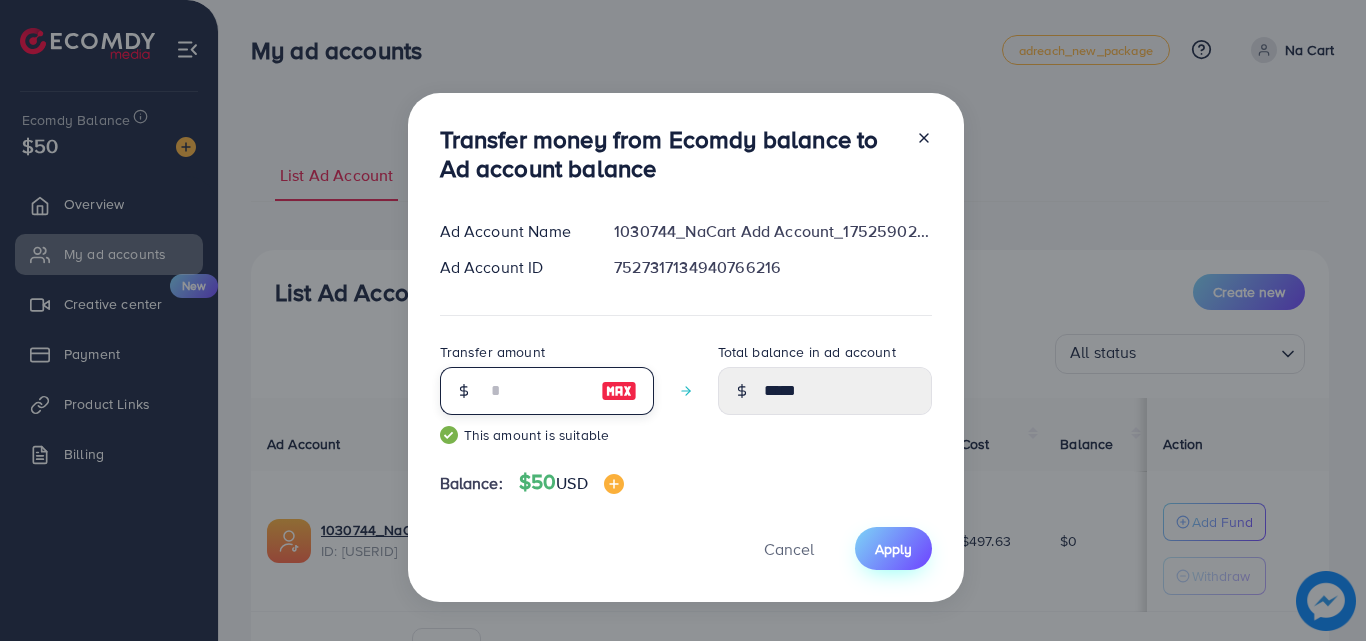 type on "**" 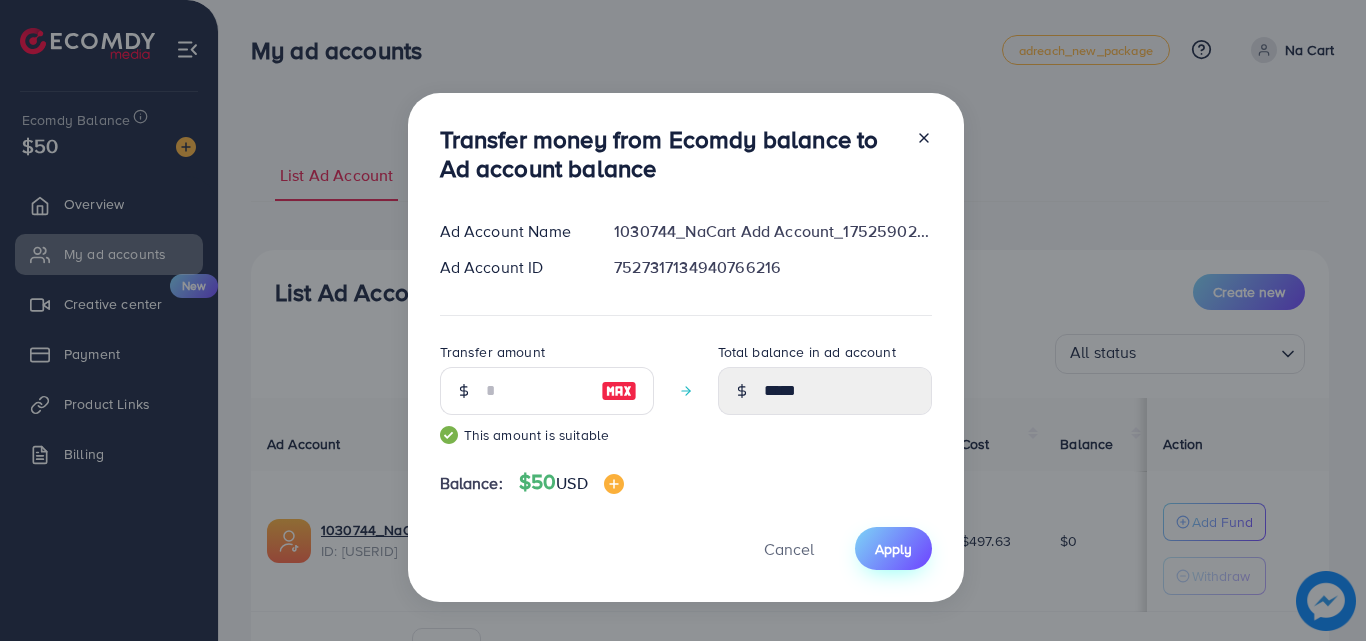 click on "Apply" at bounding box center (893, 548) 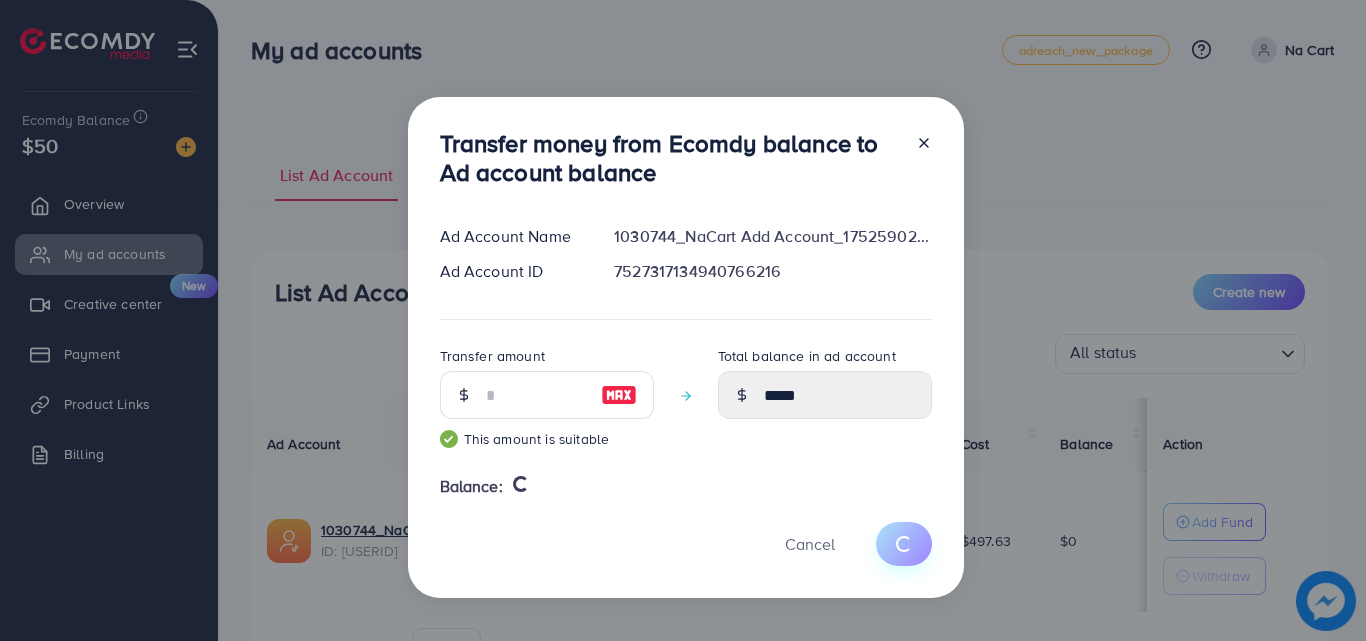 type 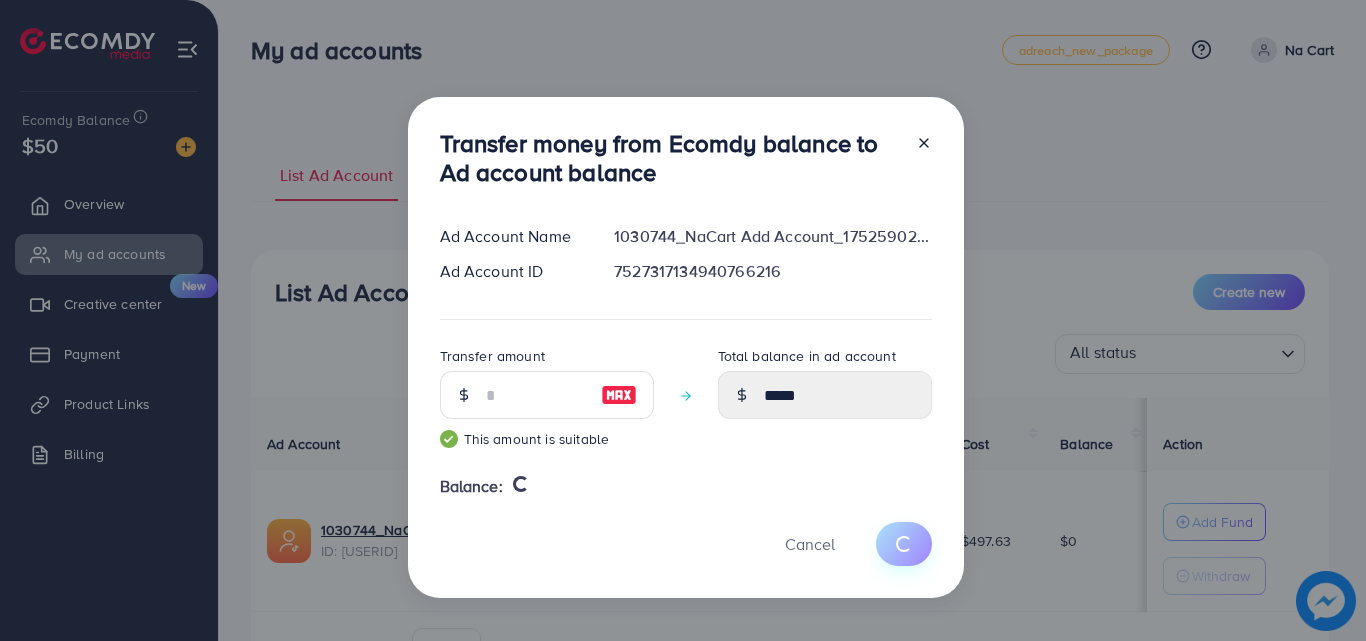 type on "*" 